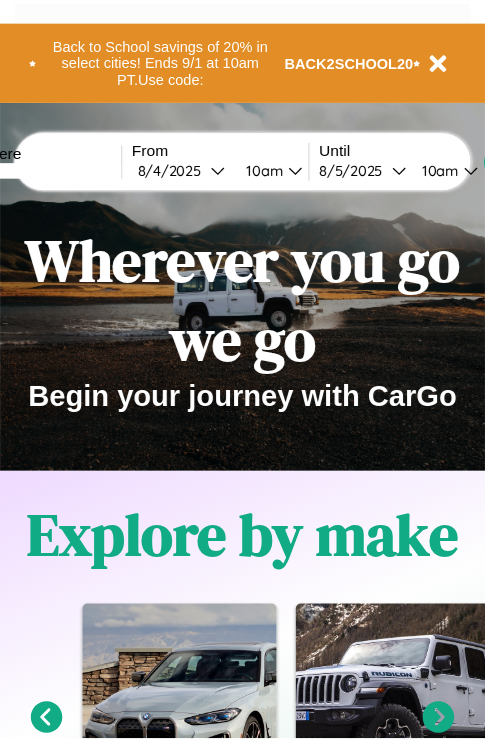 scroll, scrollTop: 0, scrollLeft: 0, axis: both 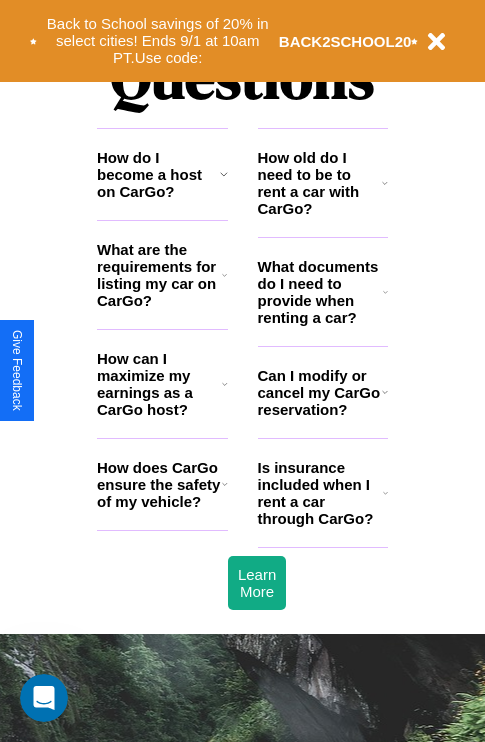 click 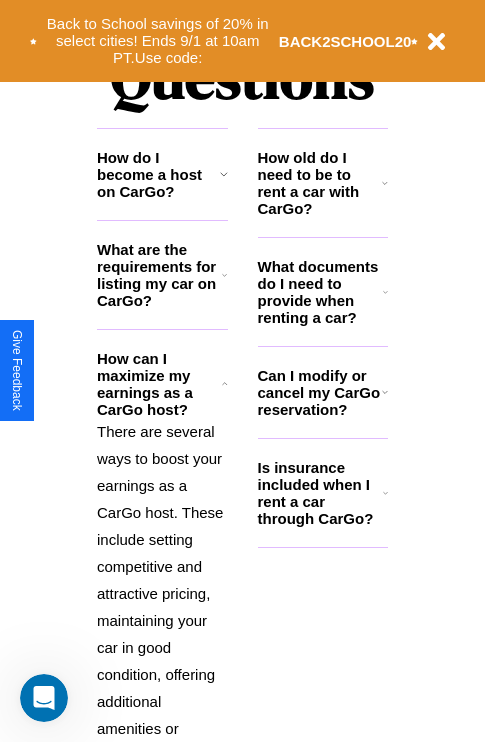 click on "Is insurance included when I rent a car through CarGo?" at bounding box center (320, 493) 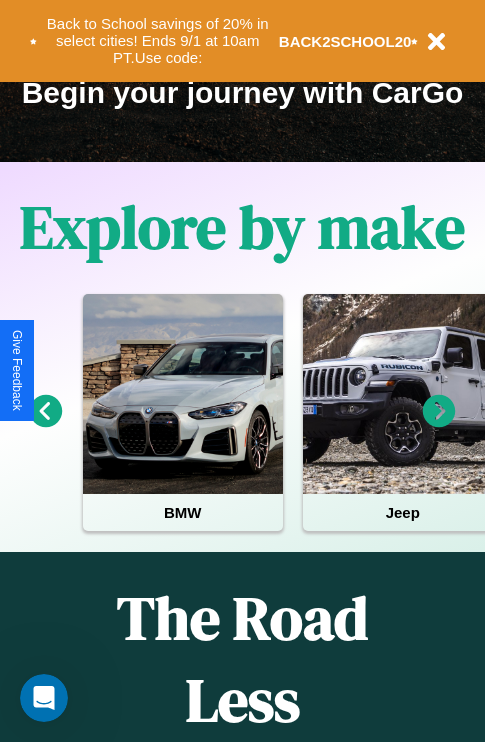 scroll, scrollTop: 308, scrollLeft: 0, axis: vertical 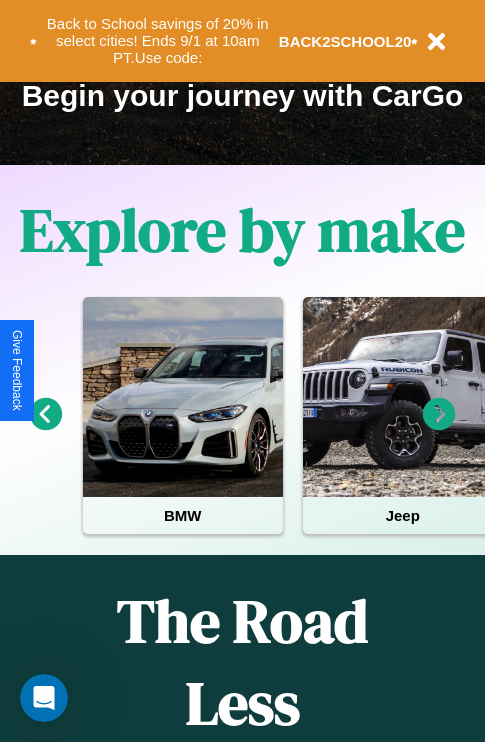 click 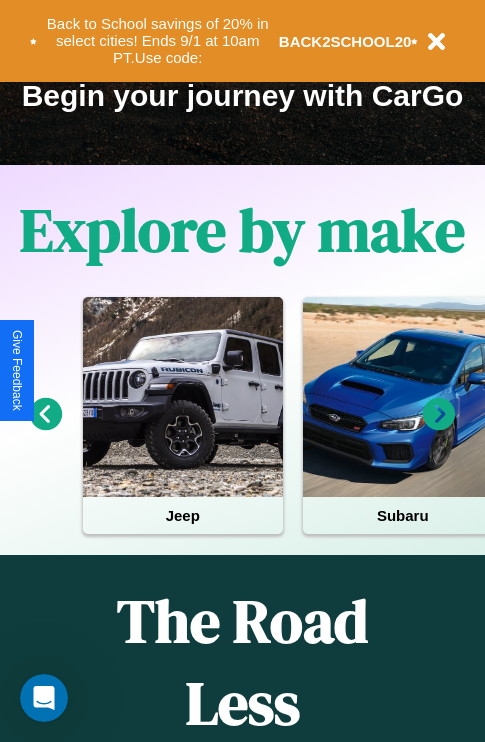 click 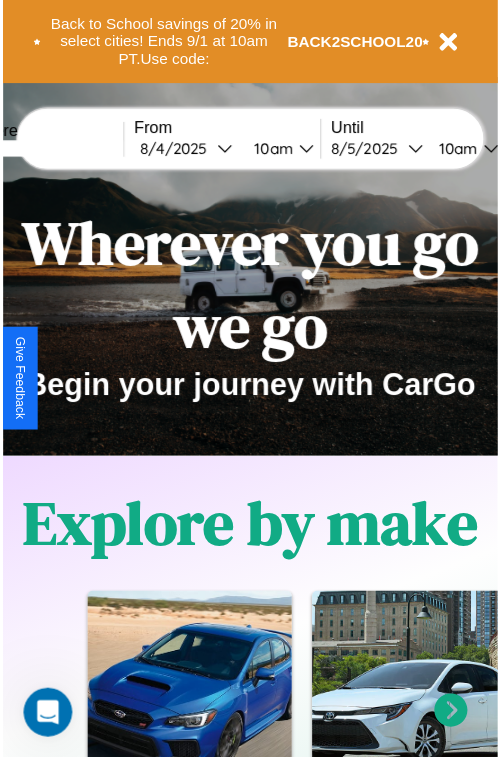 scroll, scrollTop: 0, scrollLeft: 0, axis: both 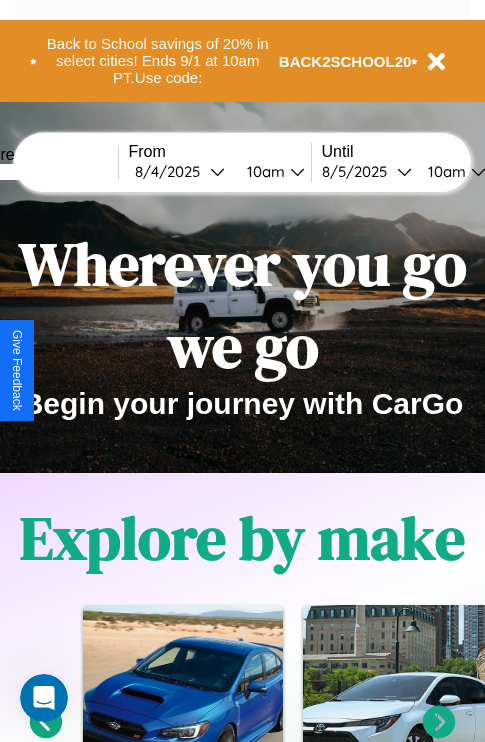 click at bounding box center (43, 172) 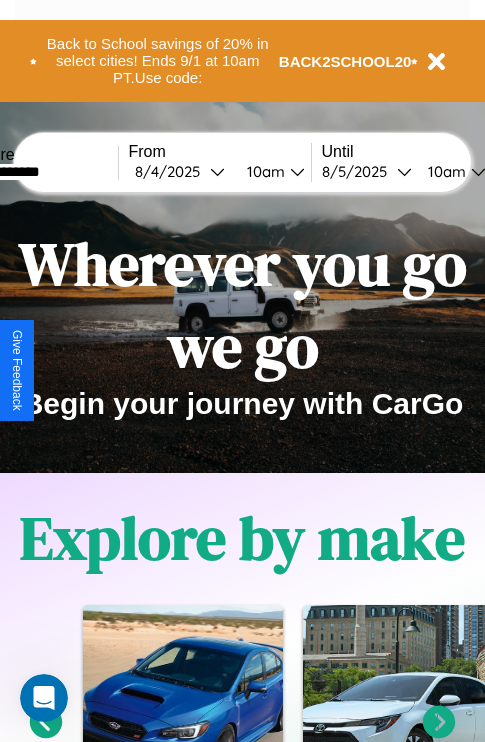 type on "**********" 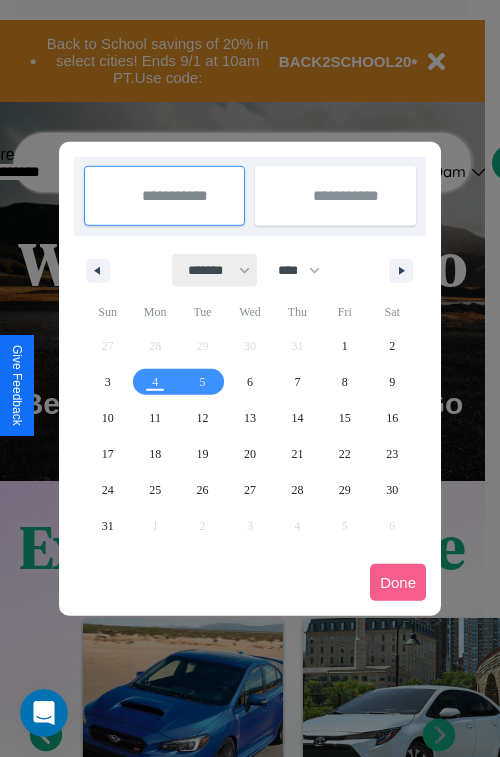 click on "******* ******** ***** ***** *** **** **** ****** ********* ******* ******** ********" at bounding box center (215, 270) 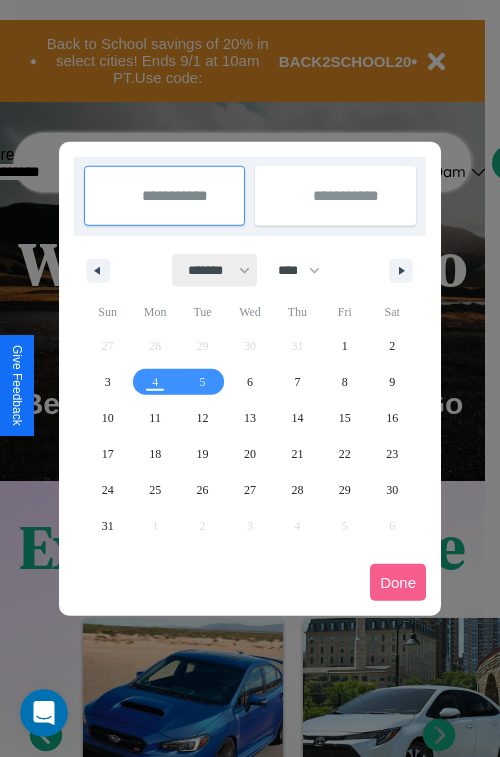 select on "*" 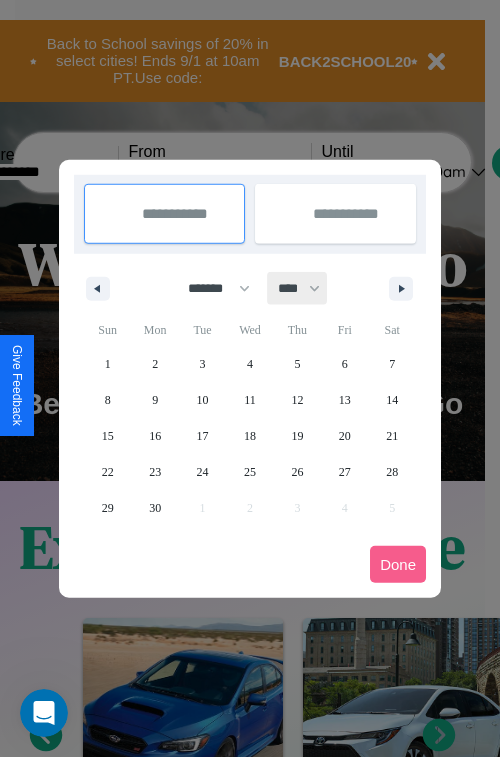 click on "**** **** **** **** **** **** **** **** **** **** **** **** **** **** **** **** **** **** **** **** **** **** **** **** **** **** **** **** **** **** **** **** **** **** **** **** **** **** **** **** **** **** **** **** **** **** **** **** **** **** **** **** **** **** **** **** **** **** **** **** **** **** **** **** **** **** **** **** **** **** **** **** **** **** **** **** **** **** **** **** **** **** **** **** **** **** **** **** **** **** **** **** **** **** **** **** **** **** **** **** **** **** **** **** **** **** **** **** **** **** **** **** **** **** **** **** **** **** **** **** ****" at bounding box center [298, 288] 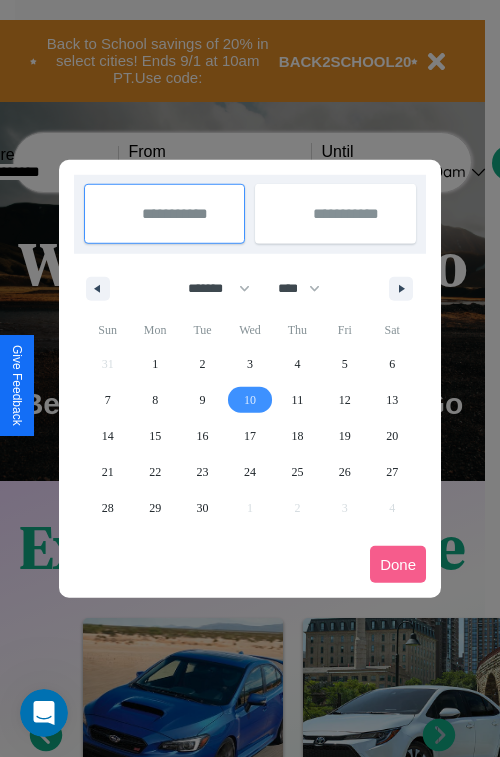 click on "10" at bounding box center (250, 400) 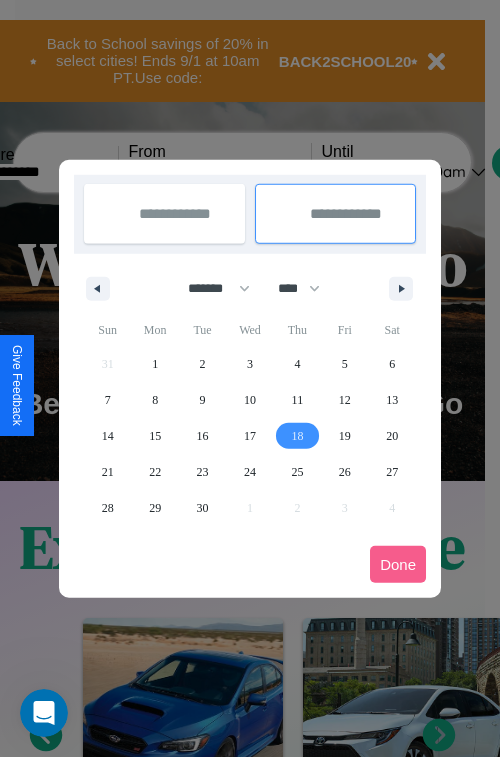 click on "18" at bounding box center (297, 436) 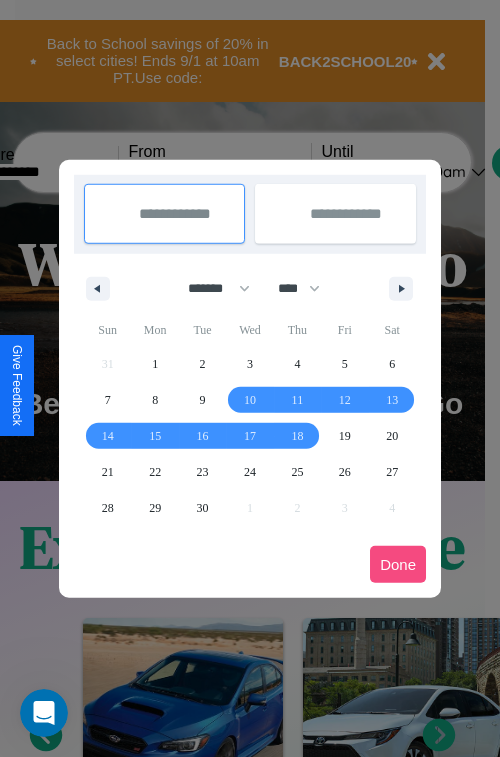 click on "Done" at bounding box center [398, 564] 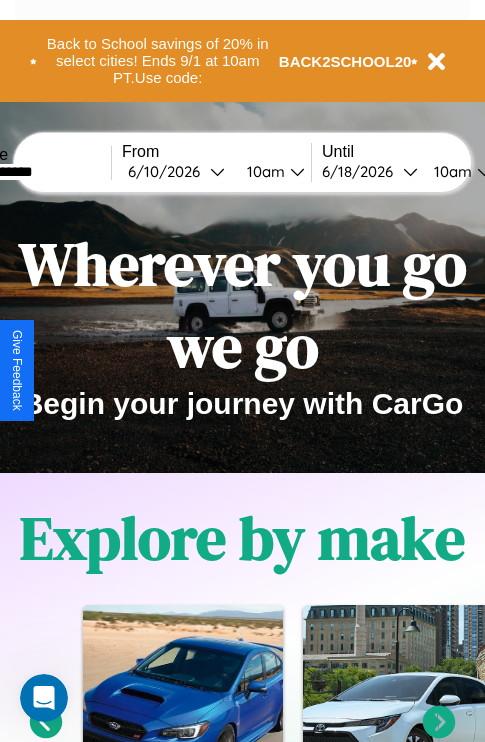 click on "10am" at bounding box center [263, 171] 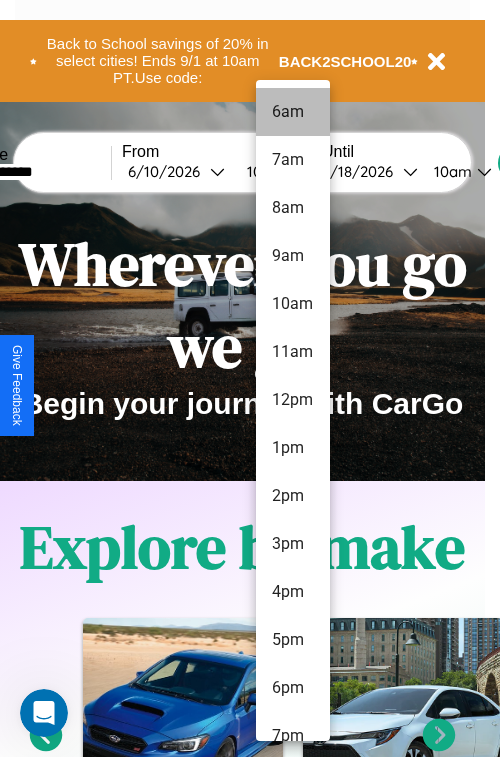 click on "6am" at bounding box center (293, 112) 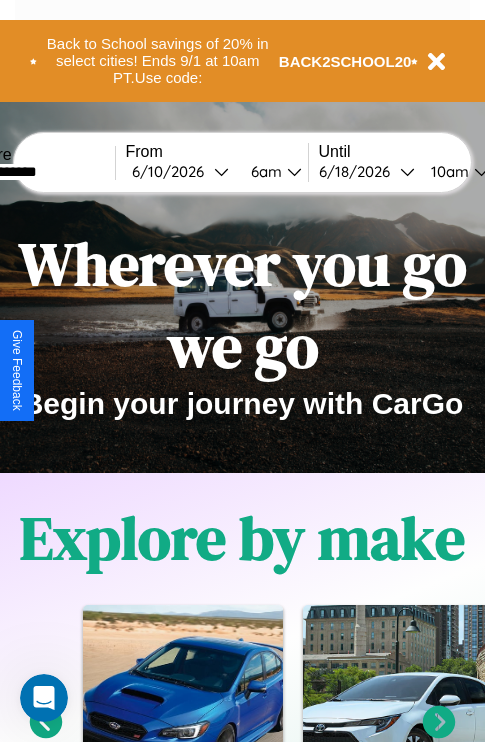 click on "10am" at bounding box center [447, 171] 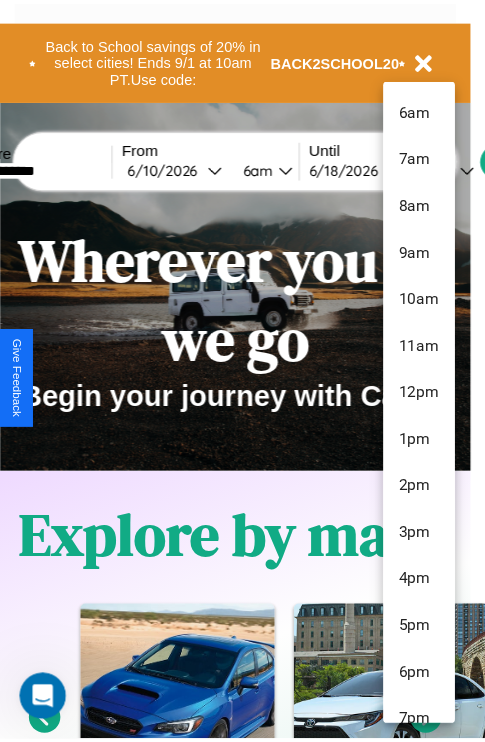 scroll, scrollTop: 211, scrollLeft: 0, axis: vertical 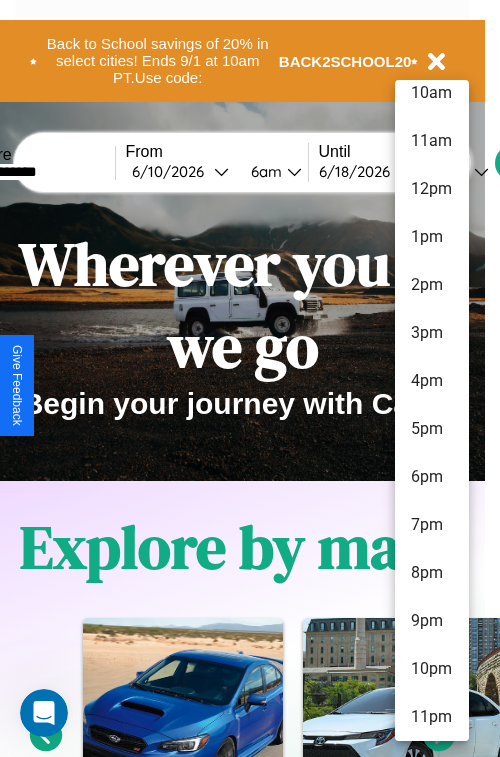 click on "11pm" at bounding box center (432, 717) 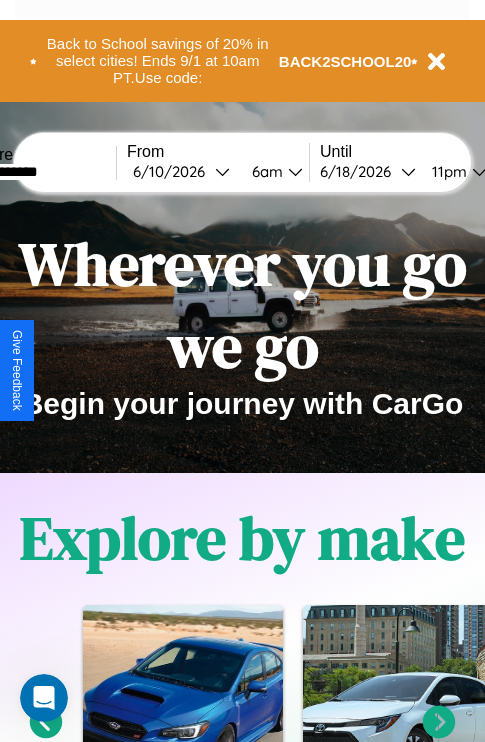 scroll, scrollTop: 0, scrollLeft: 69, axis: horizontal 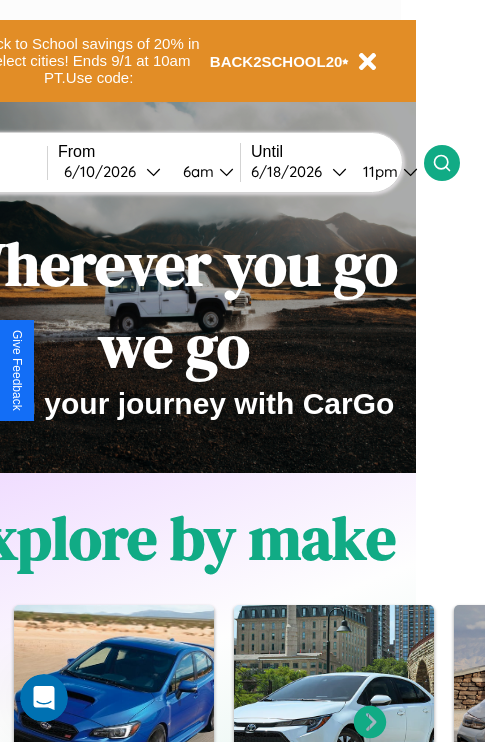 click 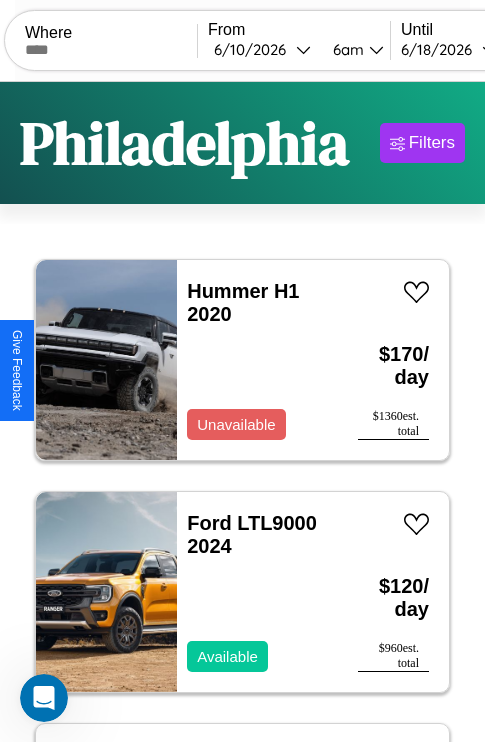 scroll, scrollTop: 66, scrollLeft: 0, axis: vertical 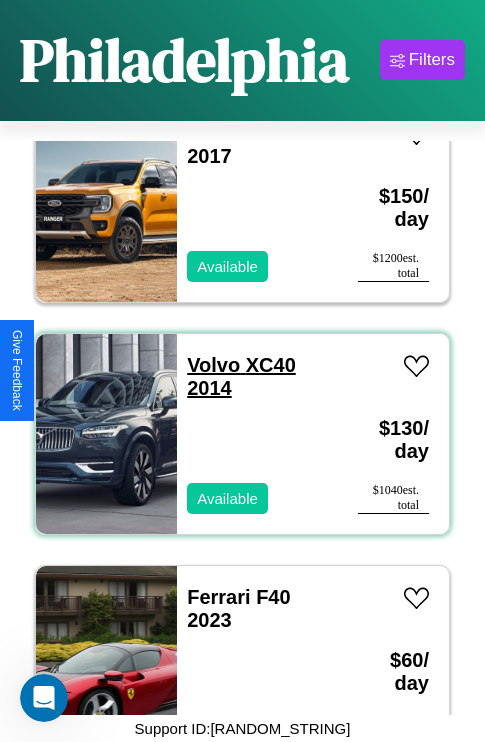 click on "Volvo   XC40   2014" at bounding box center (241, 376) 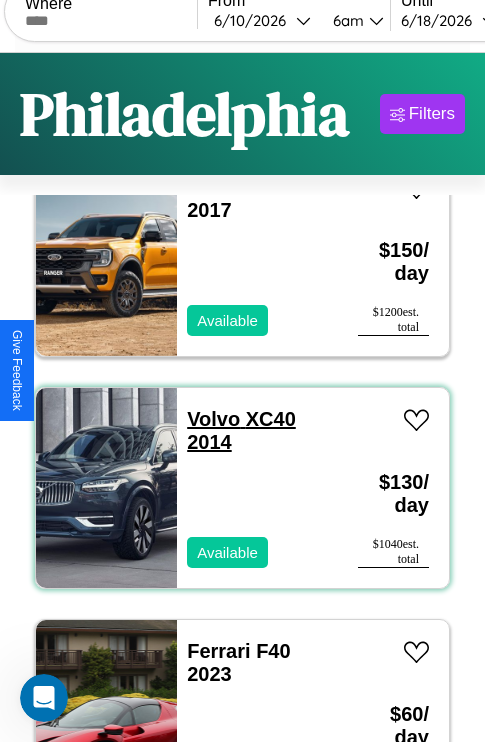 scroll, scrollTop: 0, scrollLeft: 0, axis: both 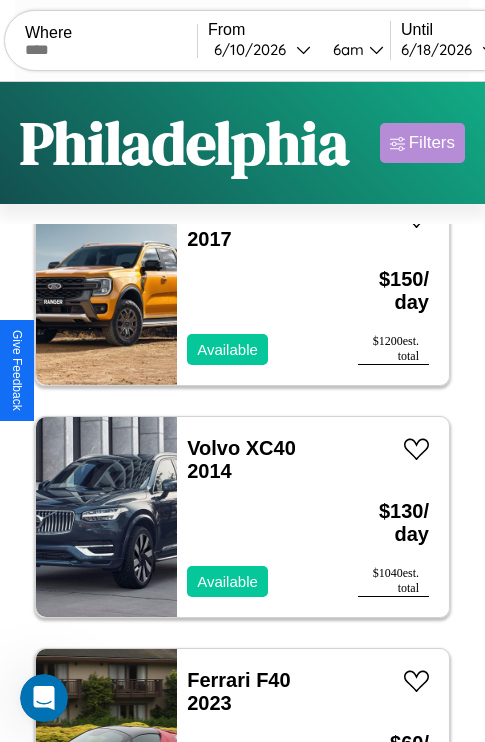 click on "Filters" at bounding box center (432, 143) 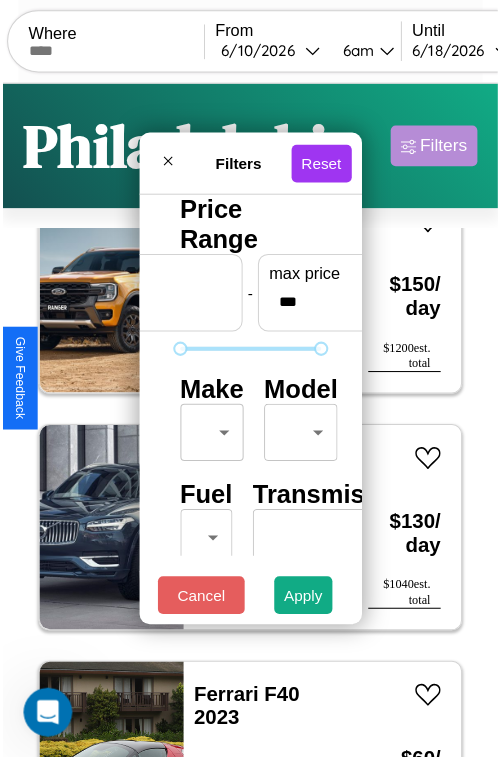 scroll, scrollTop: 59, scrollLeft: 0, axis: vertical 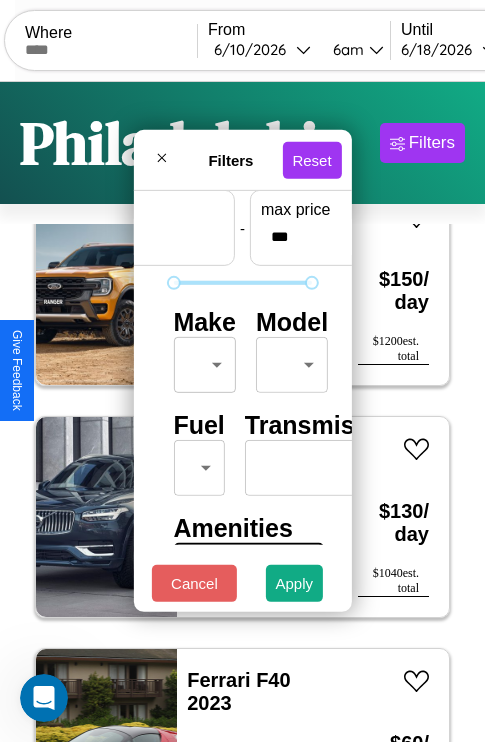 click on "CarGo Where From [MONTH] / [DAY] / [YEAR] [TIME] Until [MONTH] / [DAY] / [YEAR] [TIME] Become a Host Login Sign Up [CITY] Filters 37 cars in this area These cars can be picked up in this city. Hummer H1 2020 Unavailable $ 170 / day $ 1360 est. total Ford LTL9000 2024 Available $ 120 / day $ 960 est. total Volvo VNL 2018 Available $ 40 / day $ 320 est. total Mazda MX-3 2023 Available $ 40 / day $ 320 est. total Subaru XT6 2020 Available $ 180 / day $ 1440 est. total Aston Martin DBS 2020 Available $ 130 / day $ 1040 est. total Subaru XT 2018 Unavailable $ 190 / day $ 1520 est. total Infiniti G35 2019 Unavailable $ 70 / day $ 560 est. total Jeep Grand Cherokee 2014 Available $ 30 / day $ 240 est. total Volvo VAH 2022 Available $ 80 / day $ 640 est. total Hummer H2 2022 Available $ 120 / day $ 960 est. total Infiniti M35h 2014 Available $ 190 / day $ 1520 est. total Jeep Wrangler JK 2014 Unavailable $ 70 / day $ 560 est. total Volvo FML 2016 Available" at bounding box center (242, 412) 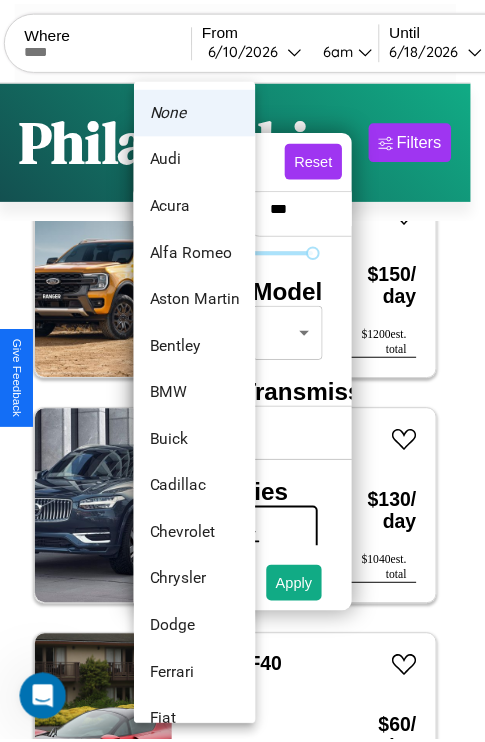 scroll, scrollTop: 38, scrollLeft: 0, axis: vertical 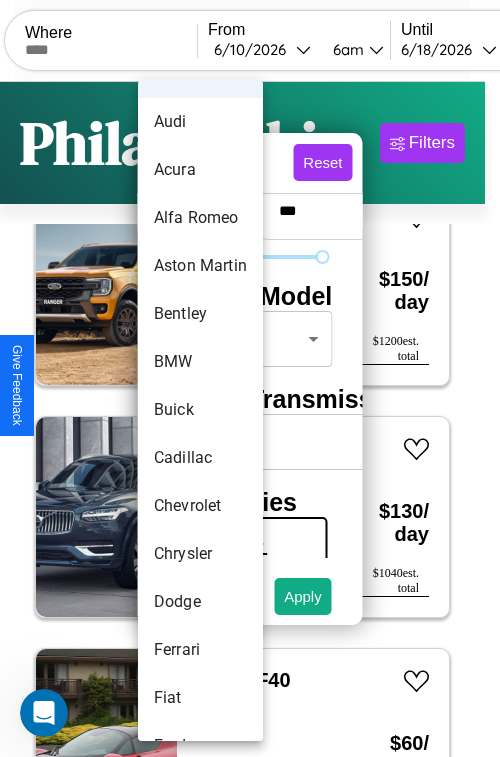 click on "Buick" at bounding box center (200, 410) 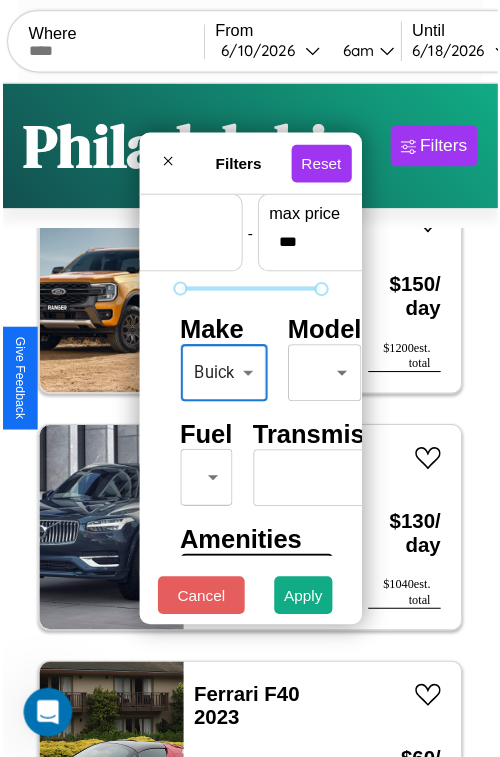 scroll, scrollTop: 59, scrollLeft: 8, axis: both 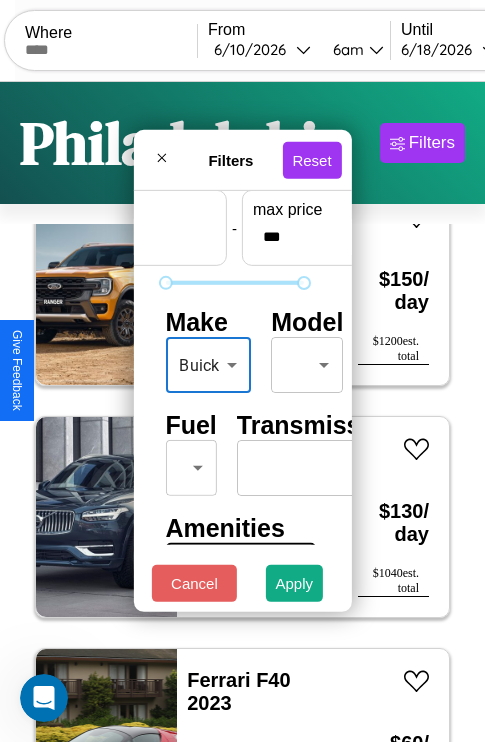 click on "CarGo Where From [MONTH] / [DAY] / [YEAR] [TIME] Until [MONTH] / [DAY] / [YEAR] [TIME] Become a Host Login Sign Up [CITY] Filters 37 cars in this area These cars can be picked up in this city. Hummer H1 2020 Unavailable $ 170 / day $ 1360 est. total Ford LTL9000 2024 Available $ 120 / day $ 960 est. total Volvo VNL 2018 Available $ 40 / day $ 320 est. total Mazda MX-3 2023 Available $ 40 / day $ 320 est. total Subaru XT6 2020 Available $ 180 / day $ 1440 est. total Aston Martin DBS 2020 Available $ 130 / day $ 1040 est. total Subaru XT 2018 Unavailable $ 190 / day $ 1520 est. total Infiniti G35 2019 Unavailable $ 70 / day $ 560 est. total Jeep Grand Cherokee 2014 Available $ 30 / day $ 240 est. total Volvo VAH 2022 Available $ 80 / day $ 640 est. total Hummer H2 2022 Available $ 120 / day $ 960 est. total Infiniti M35h 2014 Available $ 190 / day $ 1520 est. total Jeep Wrangler JK 2014 Unavailable $ 70 / day $ 560 est. total Volvo FML 2016 Available" at bounding box center [242, 412] 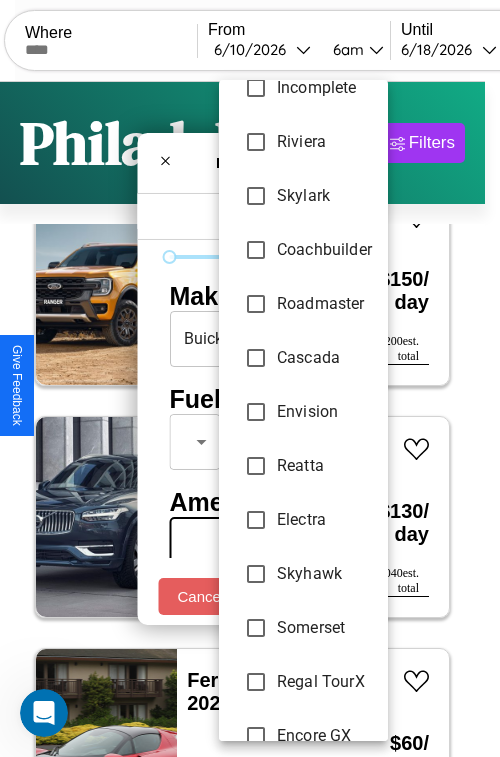 scroll, scrollTop: 779, scrollLeft: 0, axis: vertical 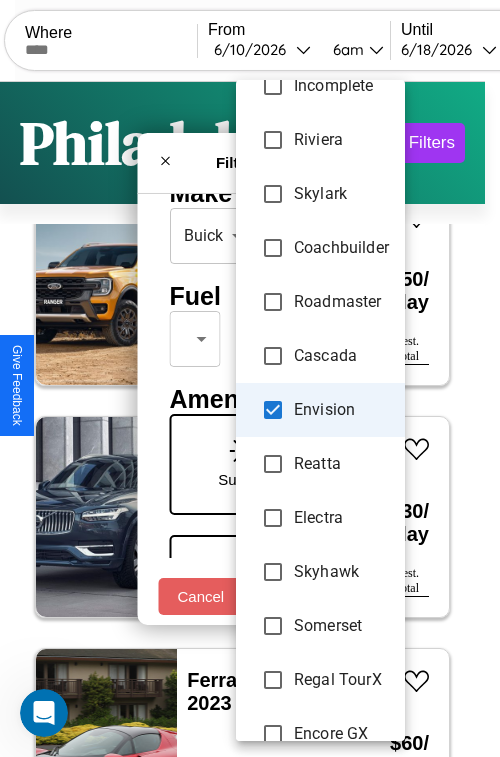 click on "Skyhawk" at bounding box center (320, 572) 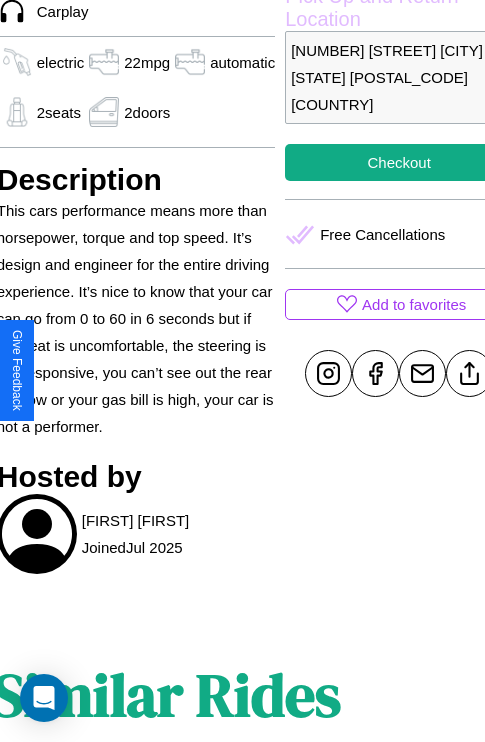 scroll, scrollTop: 676, scrollLeft: 76, axis: both 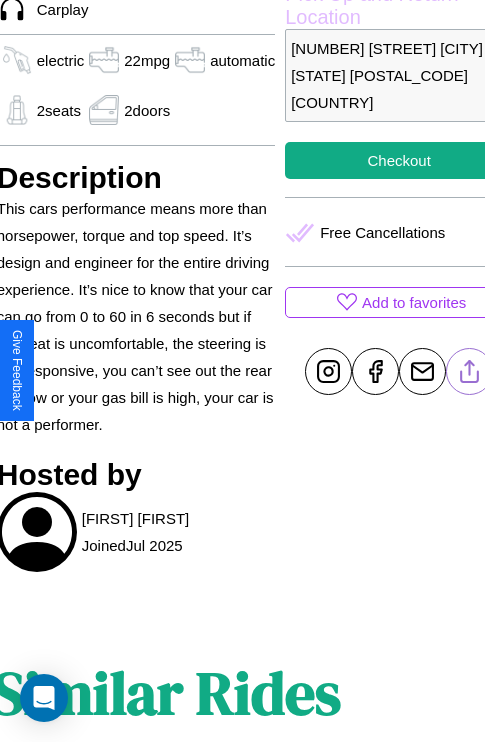 click 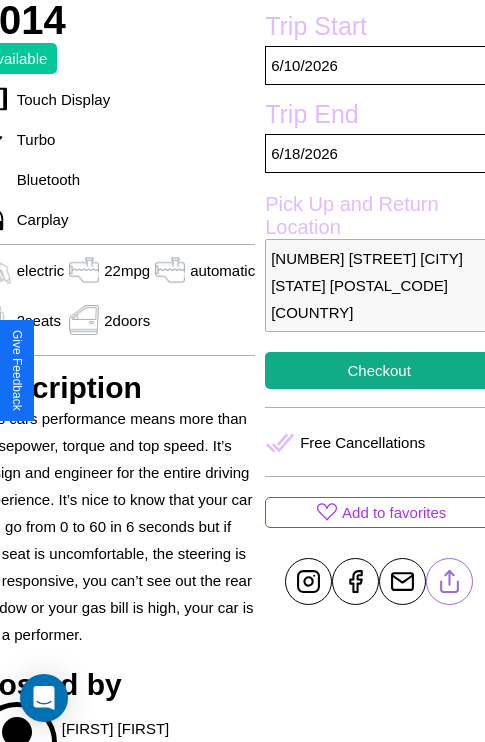 scroll, scrollTop: 465, scrollLeft: 96, axis: both 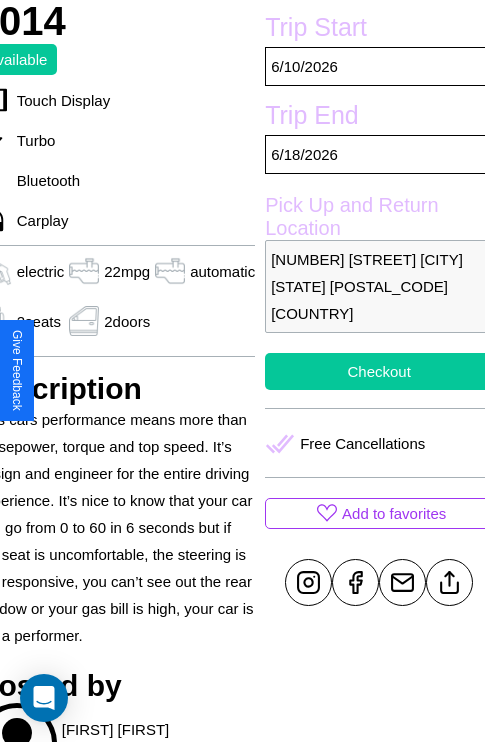 click on "Checkout" at bounding box center (379, 371) 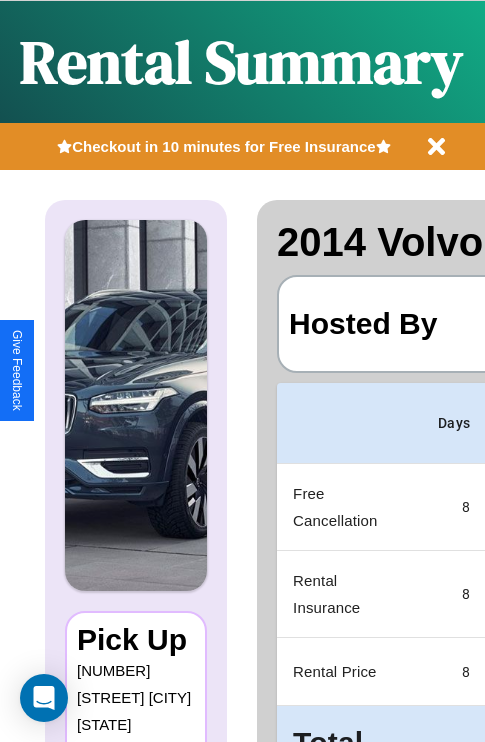 scroll, scrollTop: 0, scrollLeft: 397, axis: horizontal 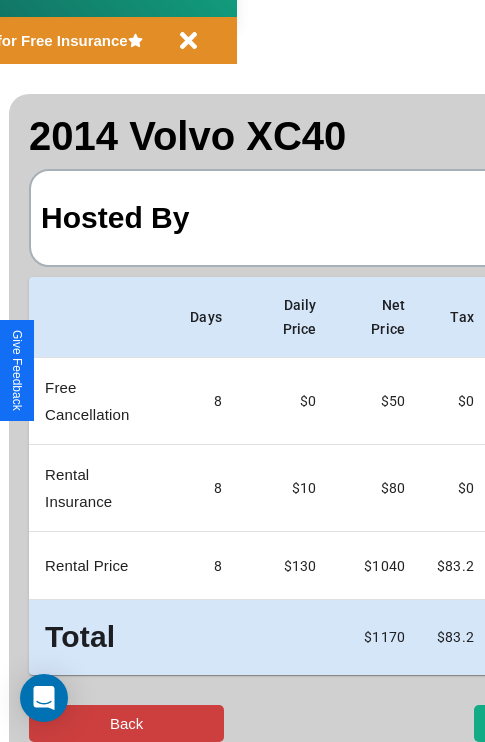 click on "Back" at bounding box center (126, 723) 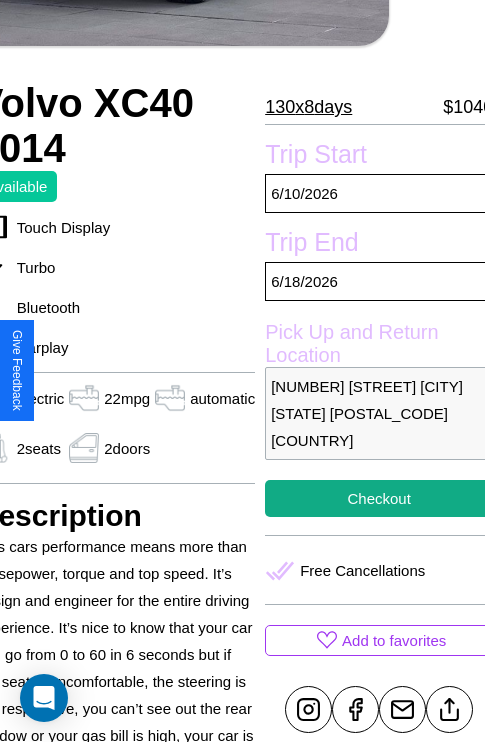 scroll, scrollTop: 676, scrollLeft: 96, axis: both 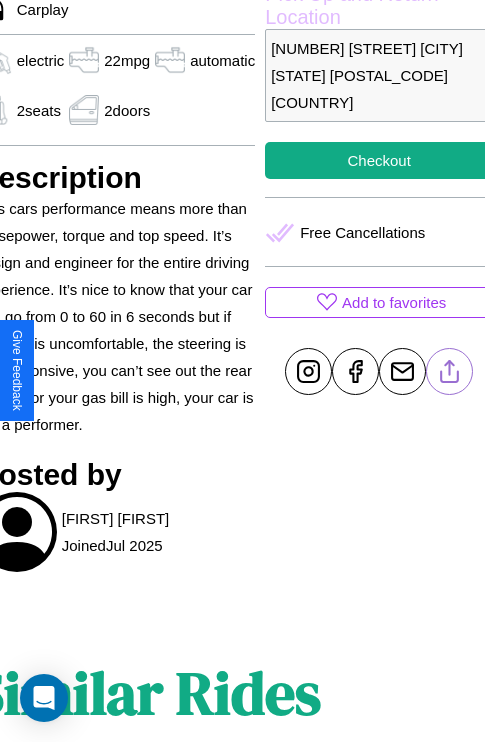 click 